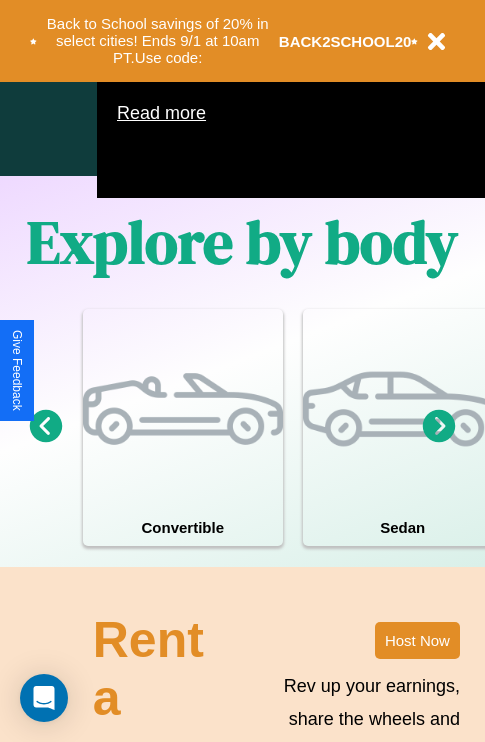 scroll, scrollTop: 1285, scrollLeft: 0, axis: vertical 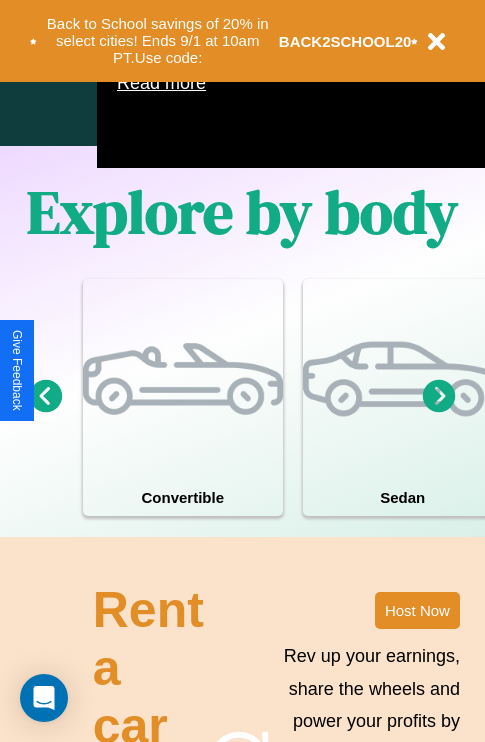 click 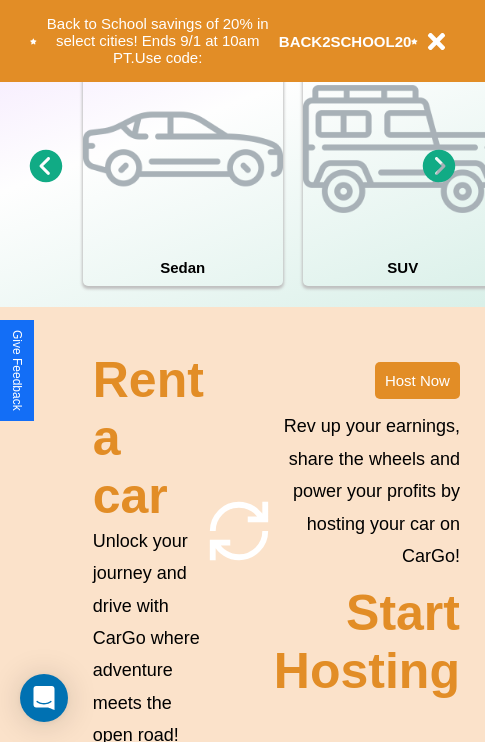 scroll, scrollTop: 1558, scrollLeft: 0, axis: vertical 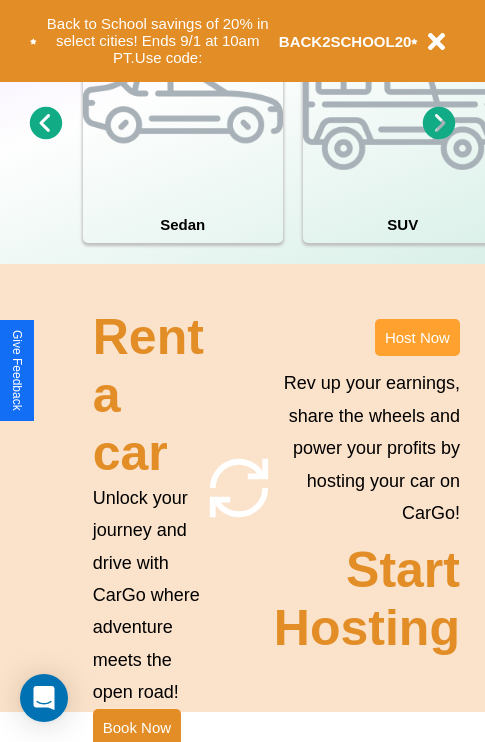 click on "Host Now" at bounding box center (417, 337) 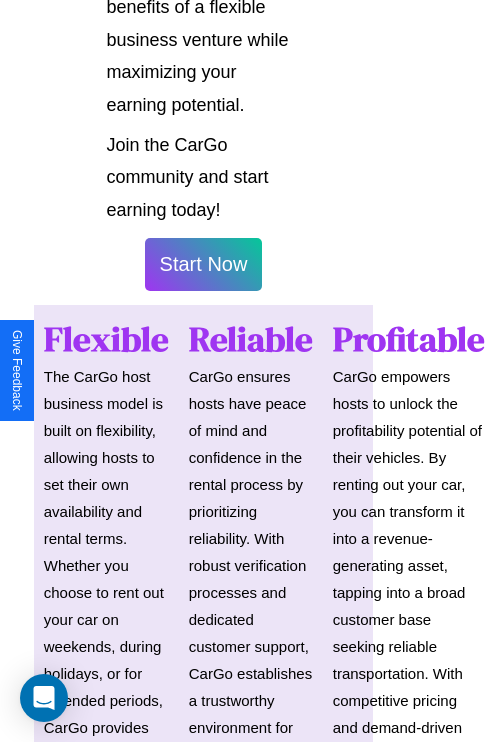 scroll, scrollTop: 1417, scrollLeft: 39, axis: both 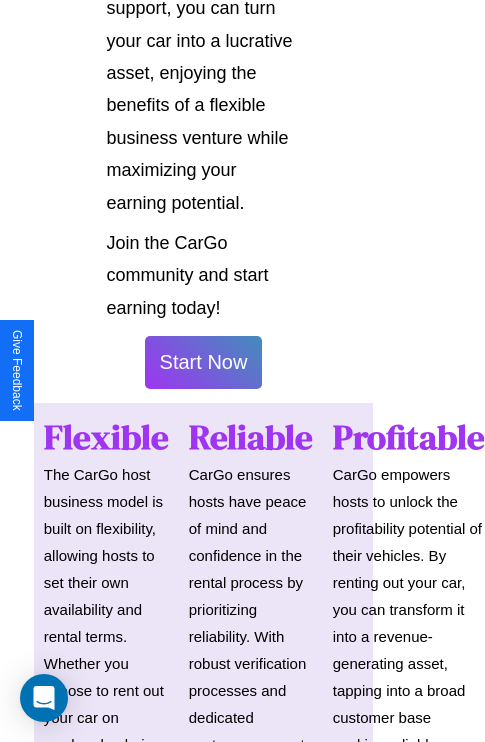 click on "Start Now" at bounding box center [204, 362] 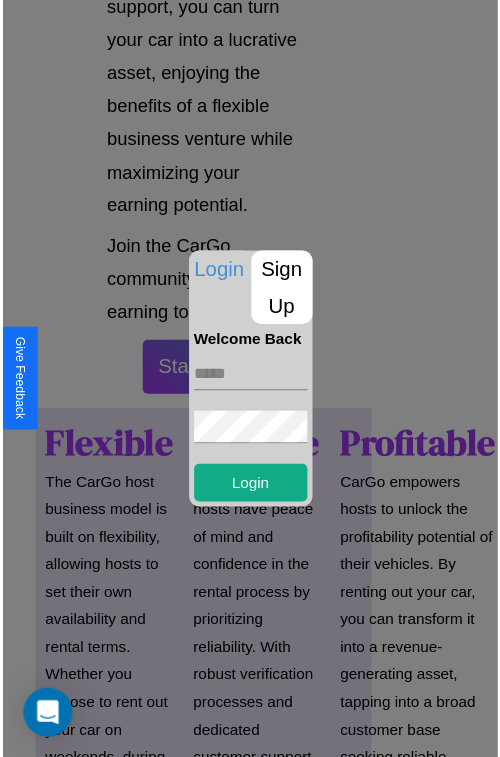 scroll, scrollTop: 1417, scrollLeft: 34, axis: both 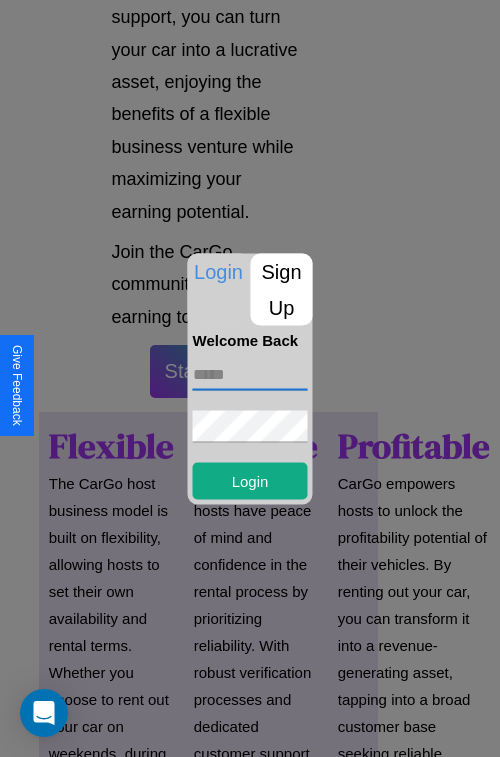 click at bounding box center (250, 374) 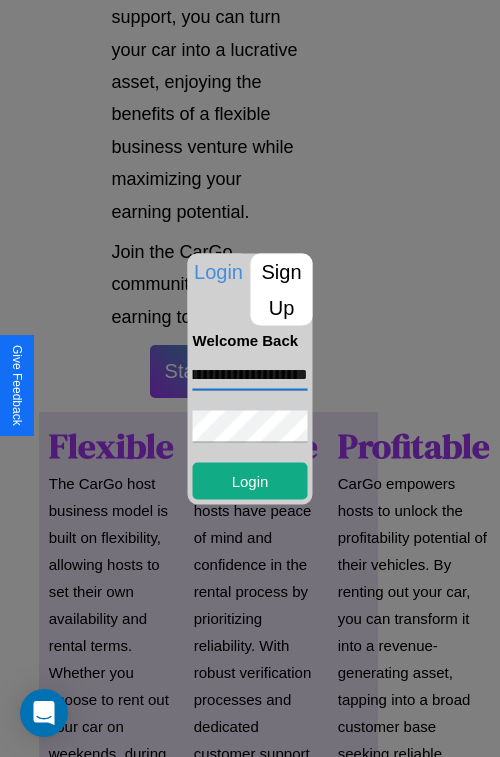 scroll, scrollTop: 0, scrollLeft: 78, axis: horizontal 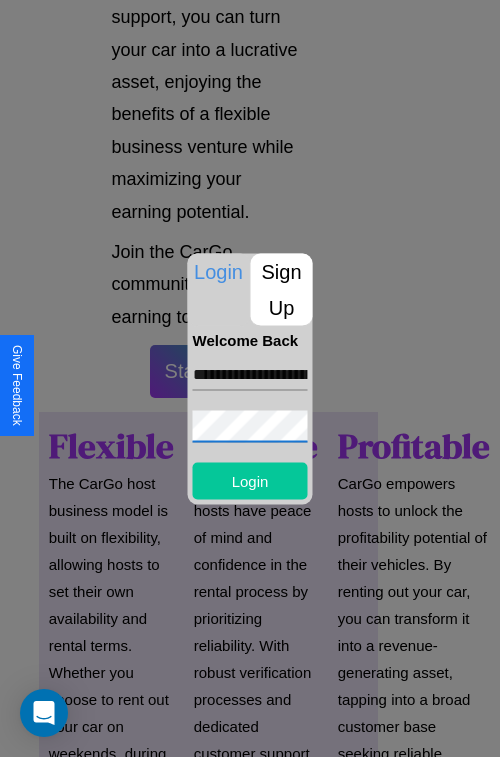 click on "Login" at bounding box center (250, 480) 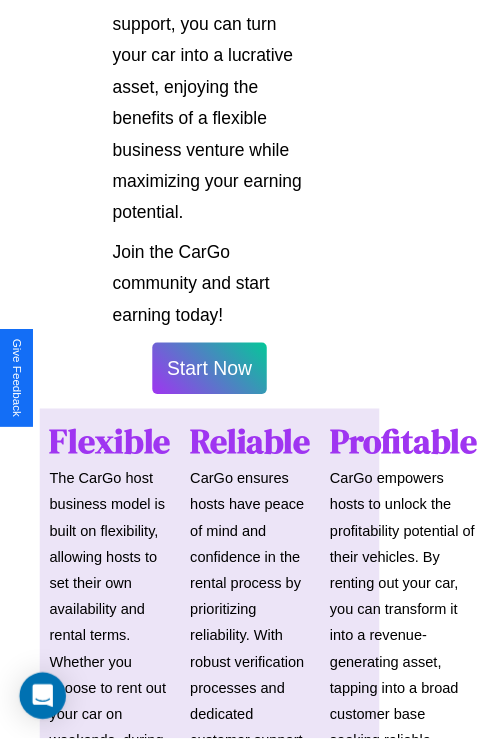 scroll, scrollTop: 1419, scrollLeft: 34, axis: both 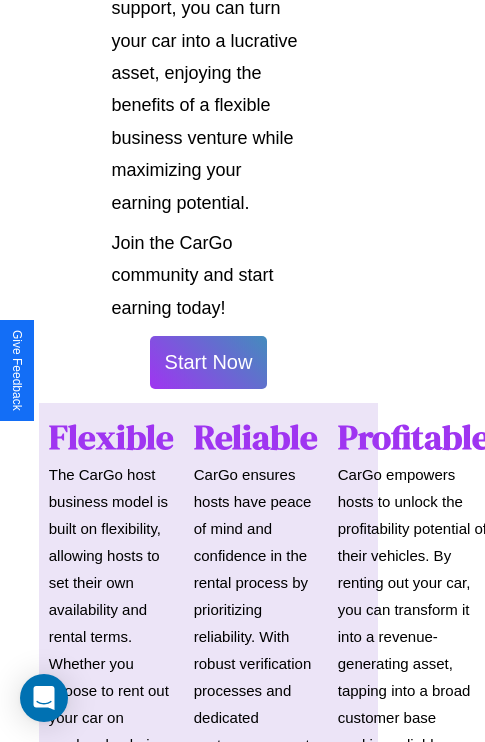 click on "Start Now" at bounding box center (209, 362) 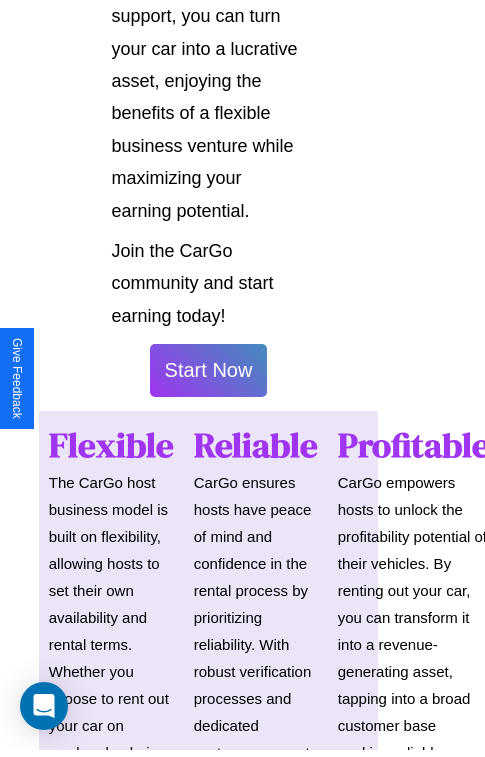 scroll, scrollTop: 0, scrollLeft: 0, axis: both 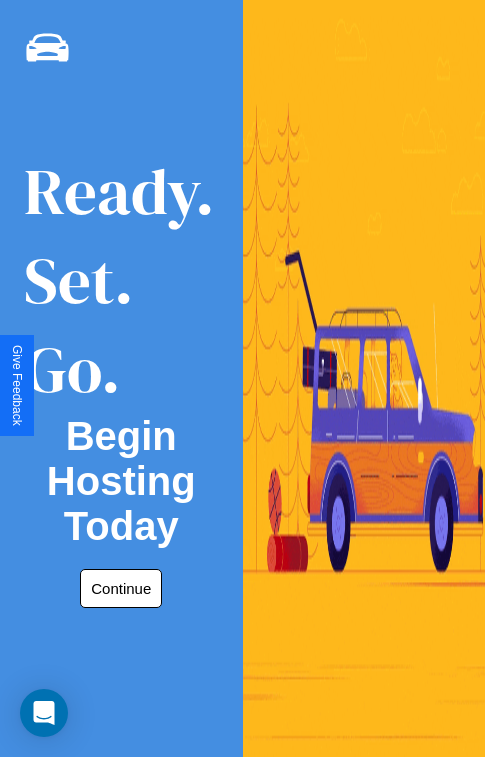 click on "Continue" at bounding box center (121, 588) 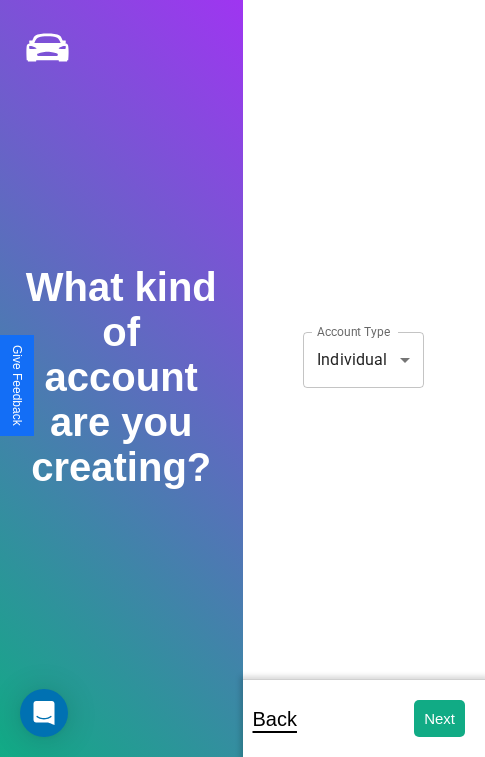 click on "**********" at bounding box center [242, 392] 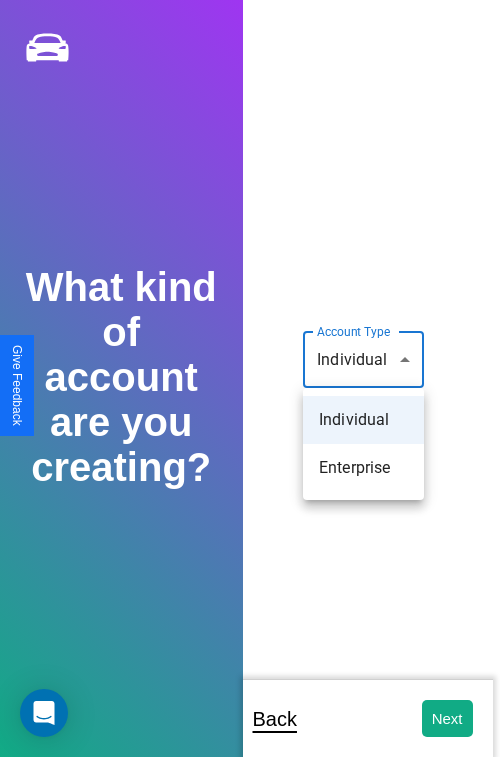 click on "Individual" at bounding box center (363, 420) 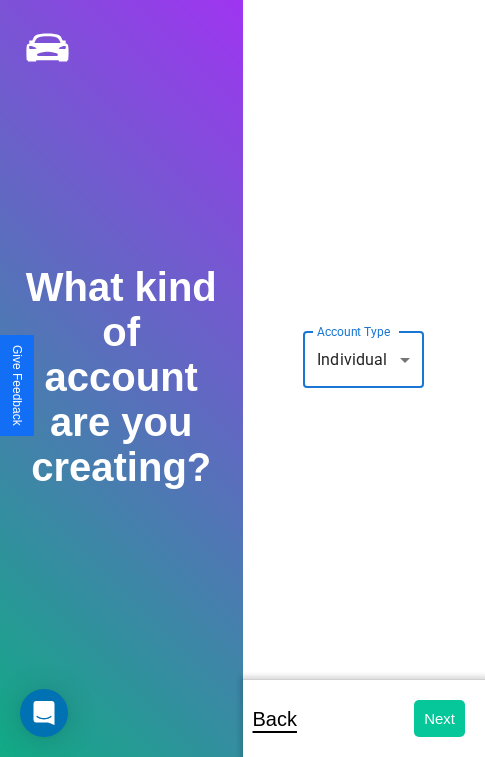 click on "Next" at bounding box center (439, 718) 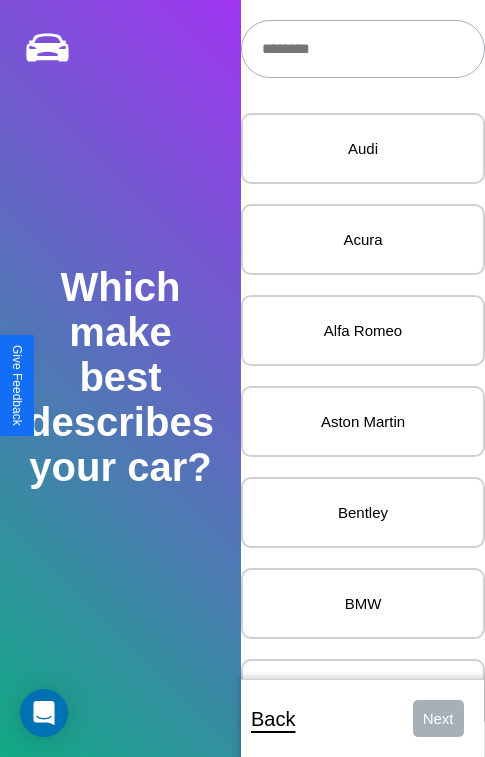 scroll, scrollTop: 27, scrollLeft: 0, axis: vertical 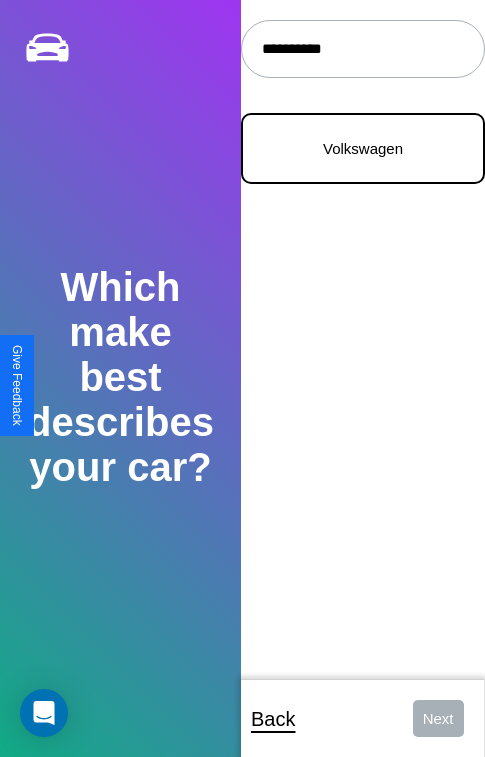 type on "**********" 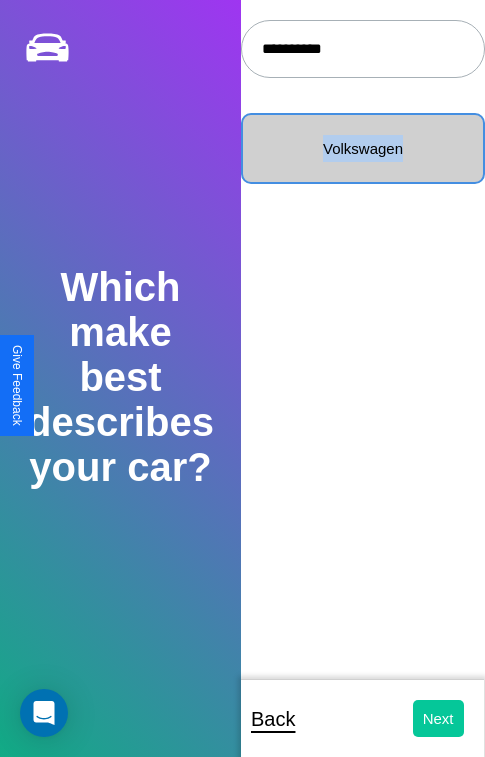 click on "Next" at bounding box center (438, 718) 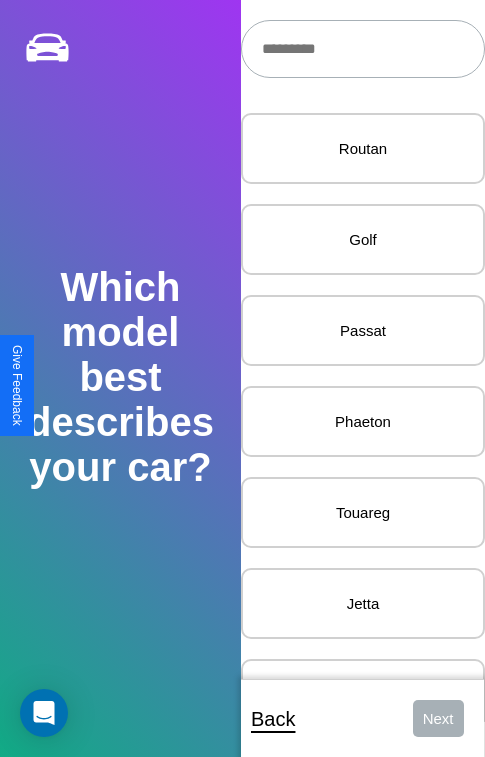 scroll, scrollTop: 27, scrollLeft: 0, axis: vertical 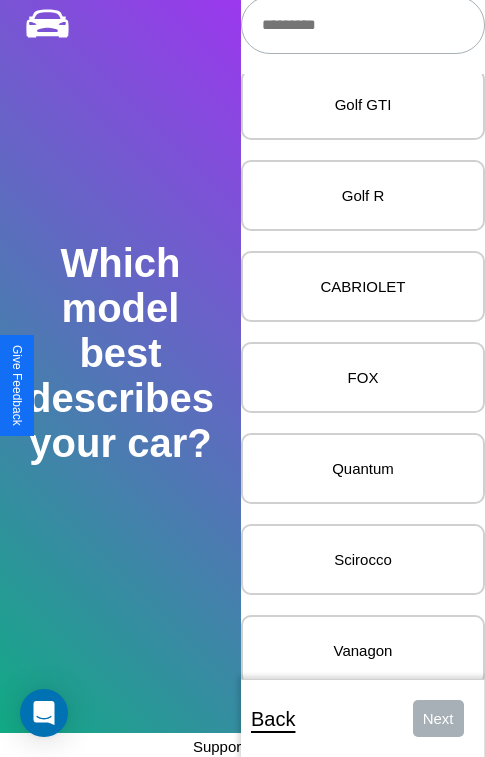 click on "FOX" at bounding box center [363, 377] 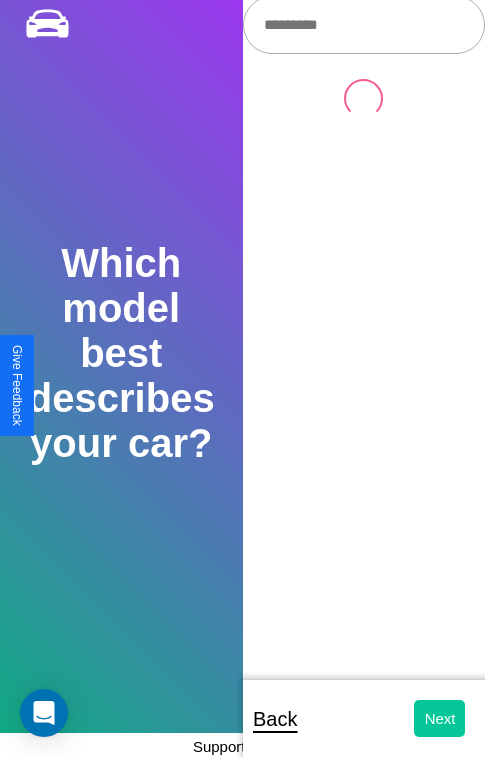 scroll, scrollTop: 0, scrollLeft: 0, axis: both 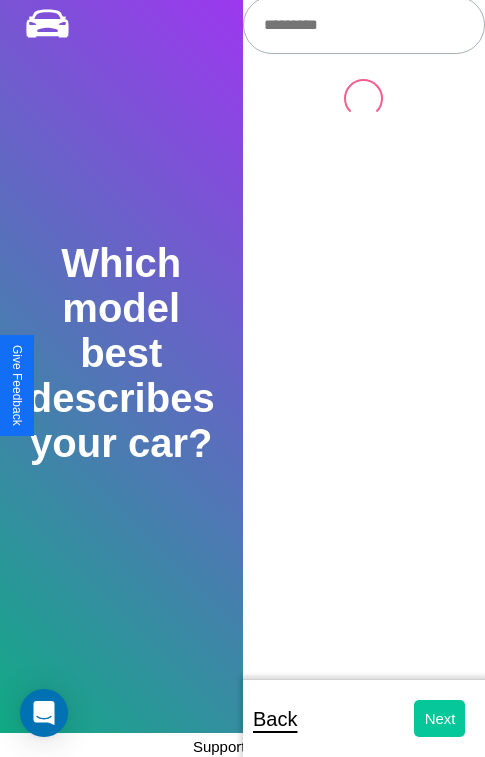 click on "Next" at bounding box center [439, 718] 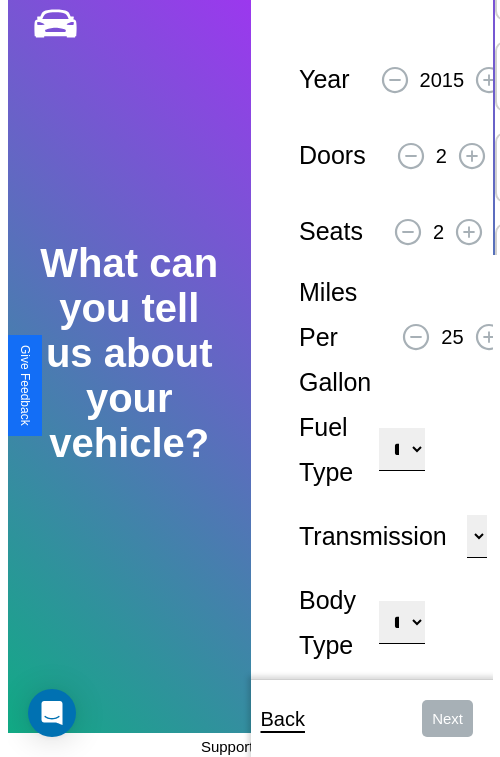 scroll, scrollTop: 0, scrollLeft: 0, axis: both 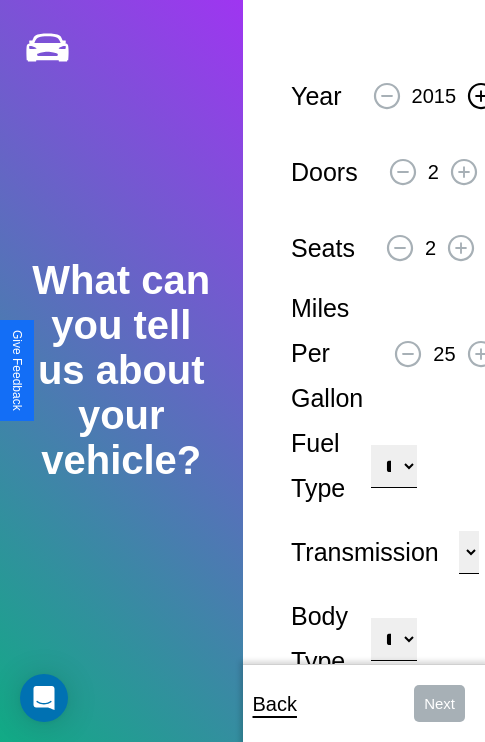 click 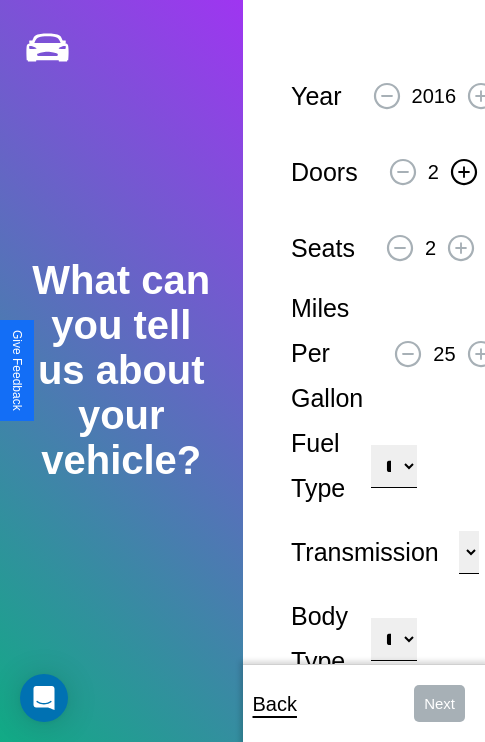 click 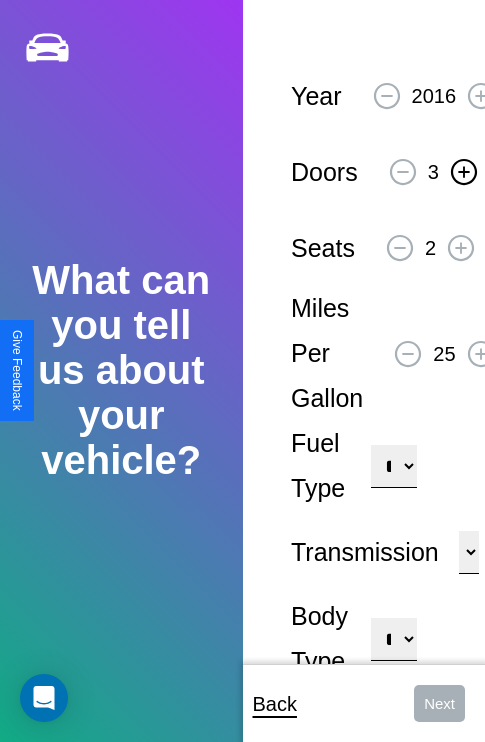 click 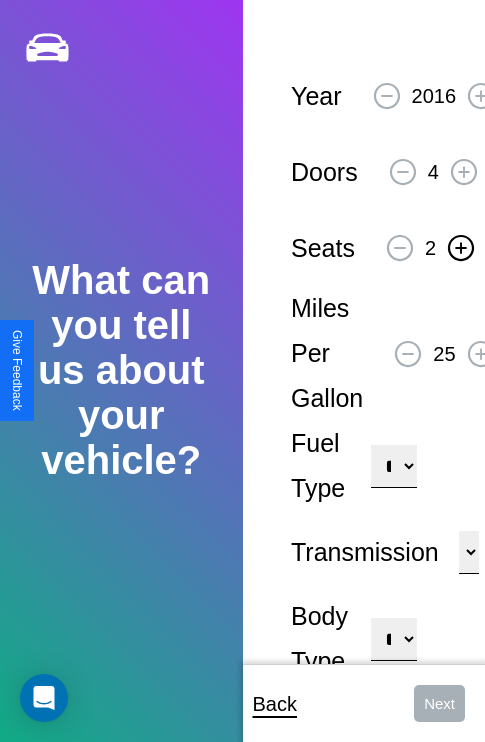 click 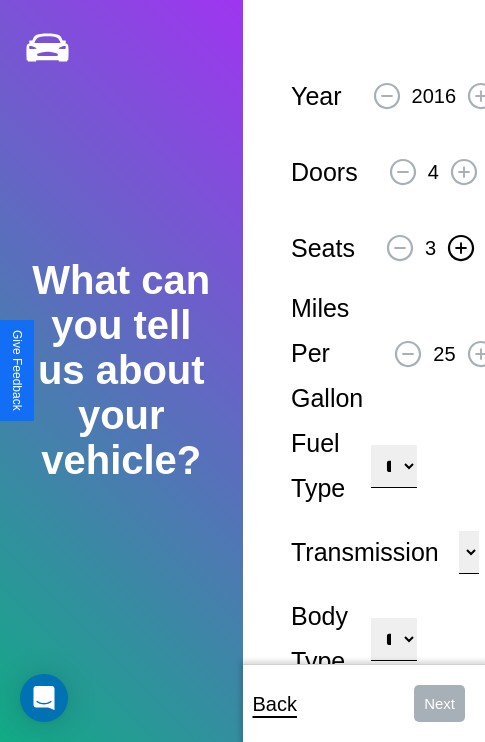 click 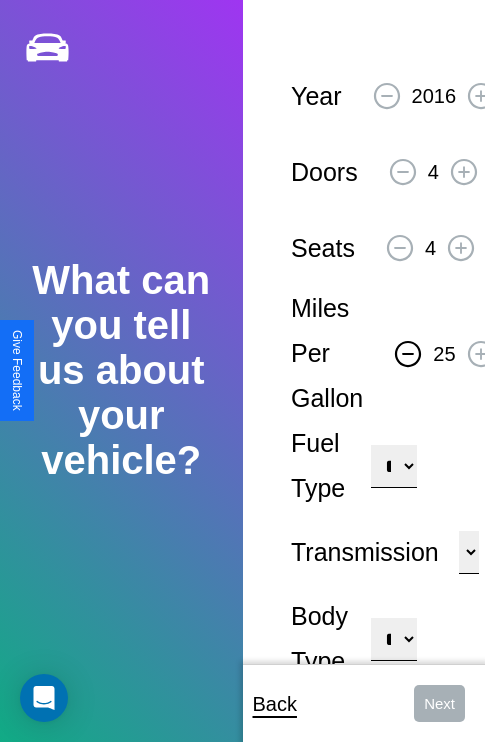 click 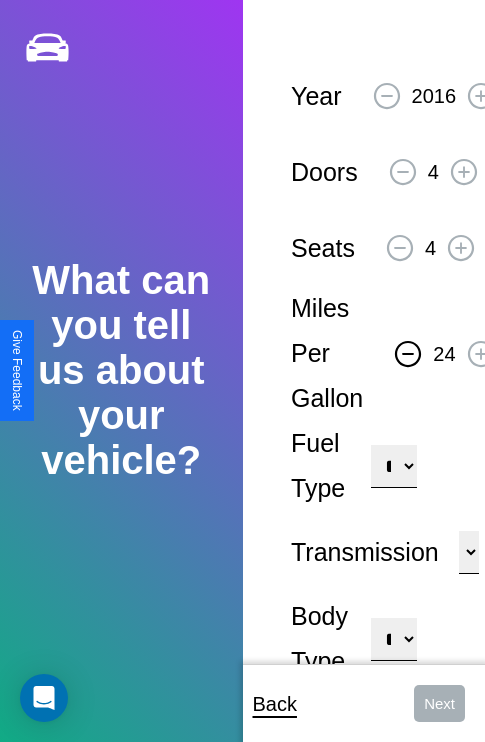 click 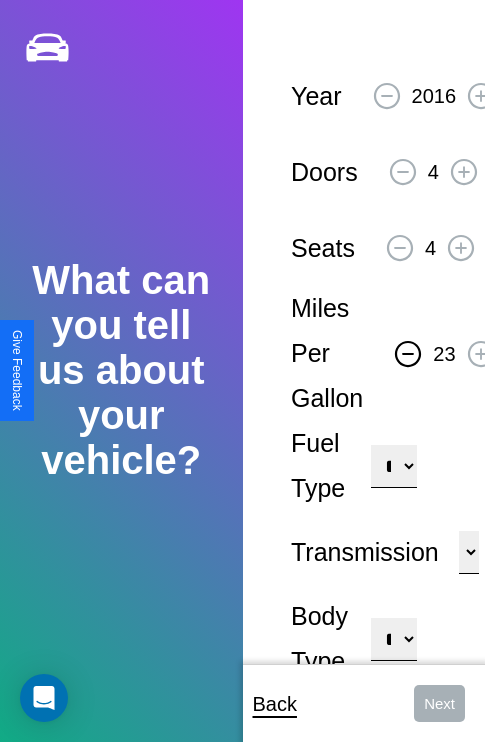 click 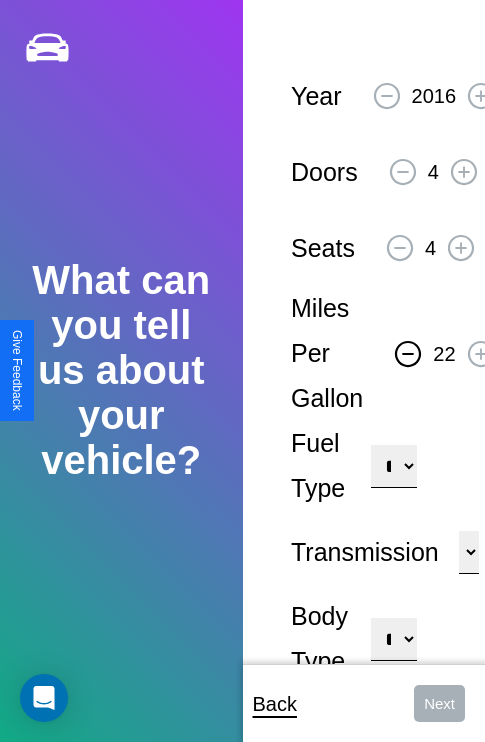click 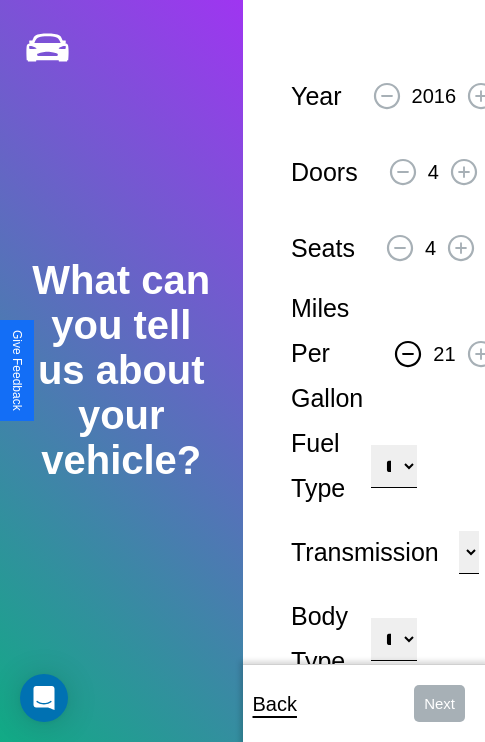 click 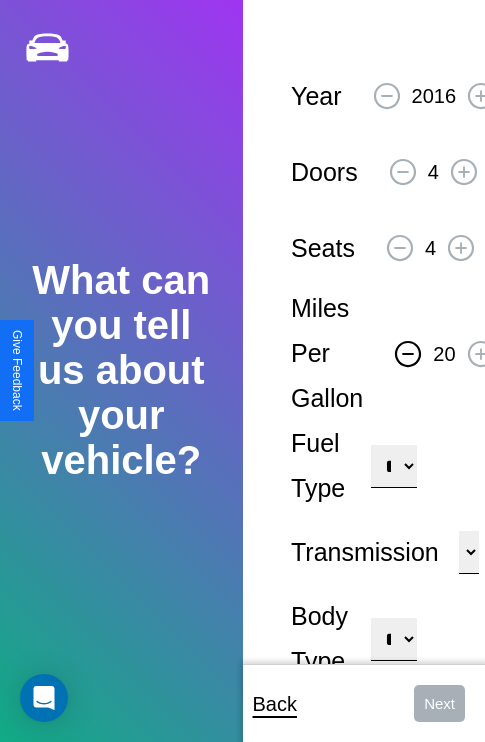 click 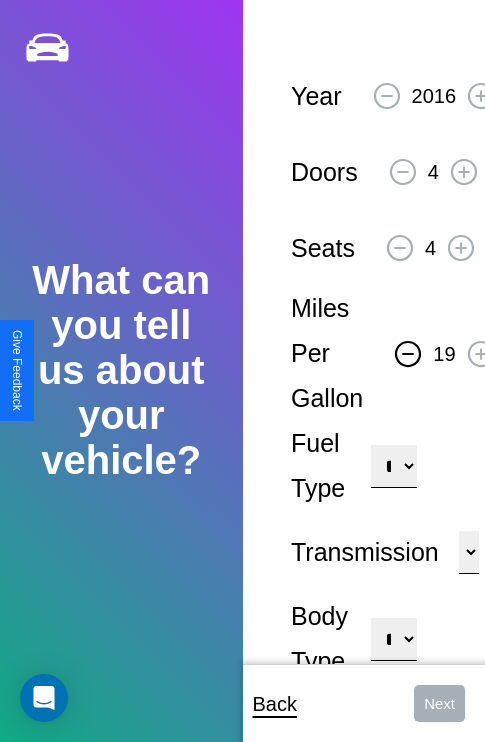 click on "**********" at bounding box center (393, 466) 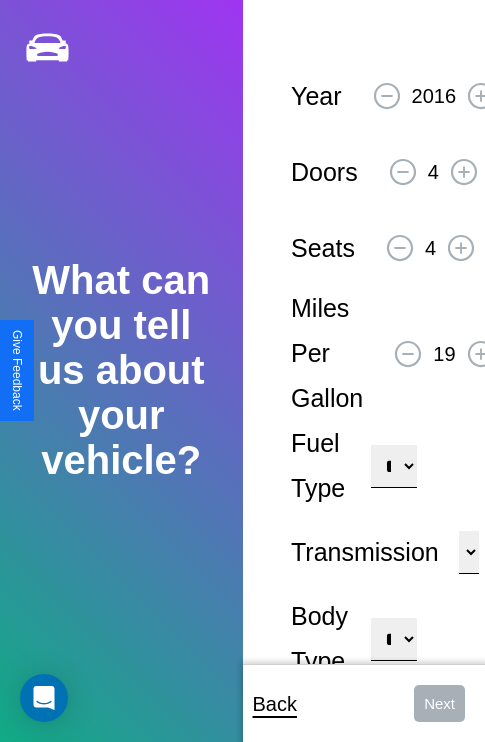 select on "******" 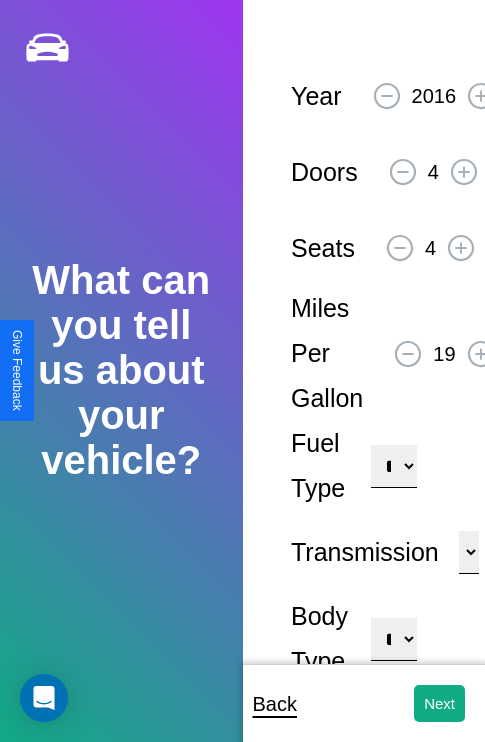 click on "**********" at bounding box center (393, 639) 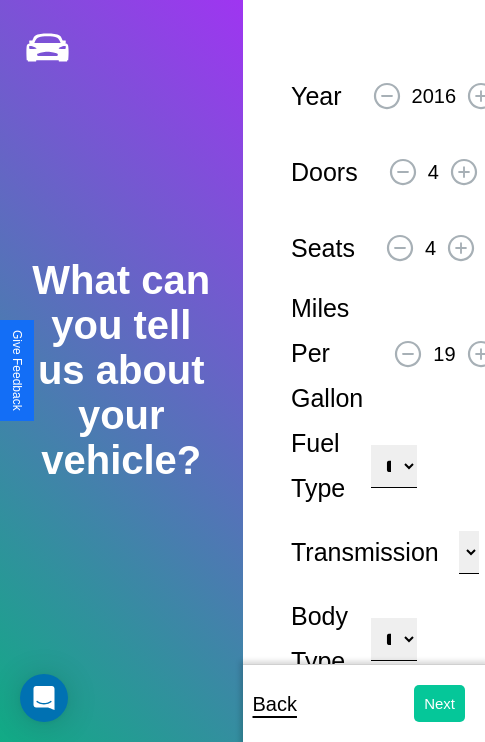 click on "Next" at bounding box center [439, 703] 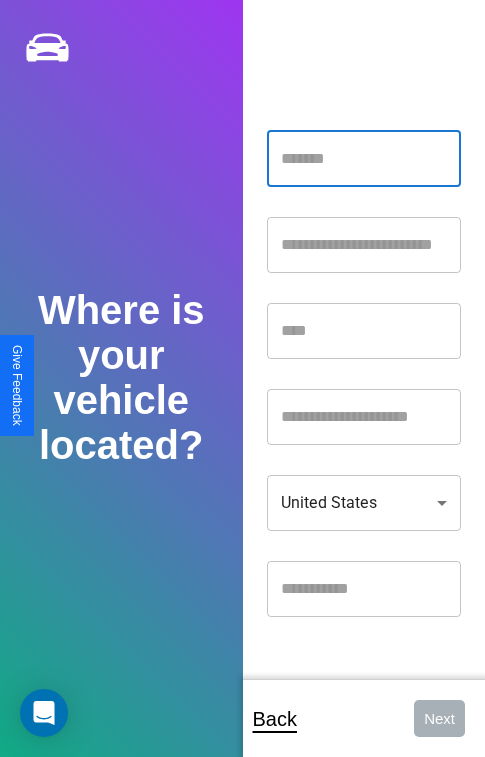click at bounding box center (364, 159) 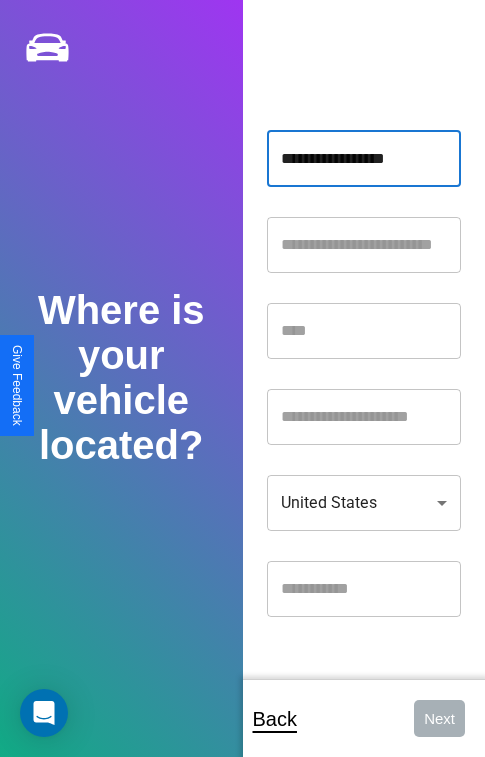 type on "**********" 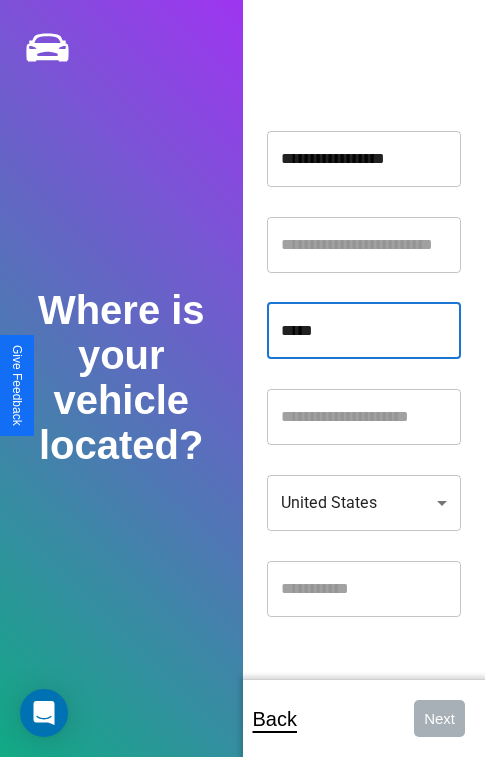 type on "*****" 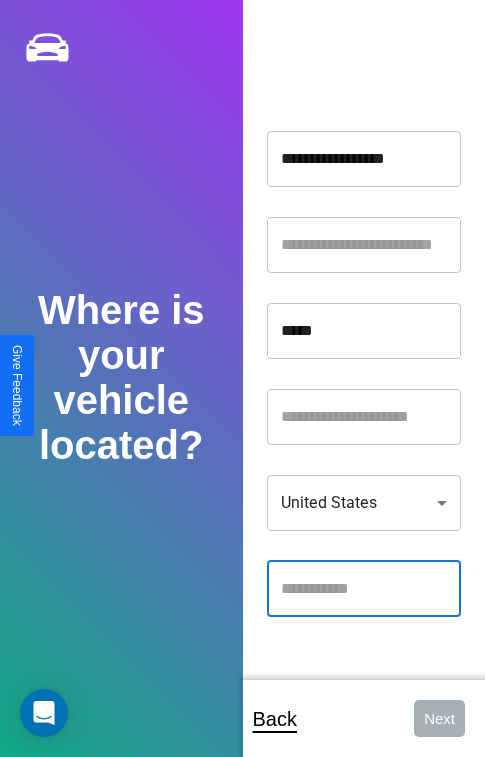 click at bounding box center [364, 589] 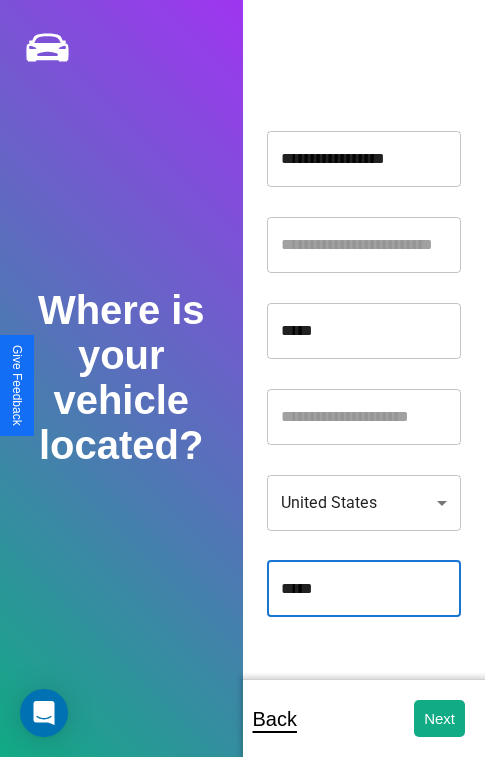 type on "*****" 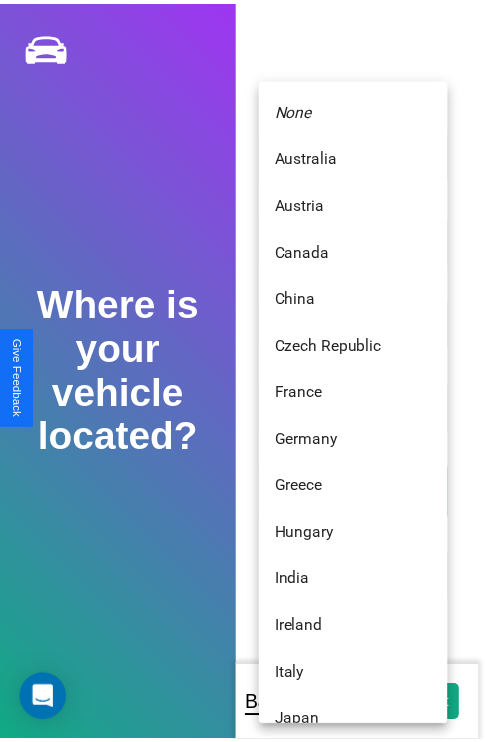 scroll, scrollTop: 296, scrollLeft: 0, axis: vertical 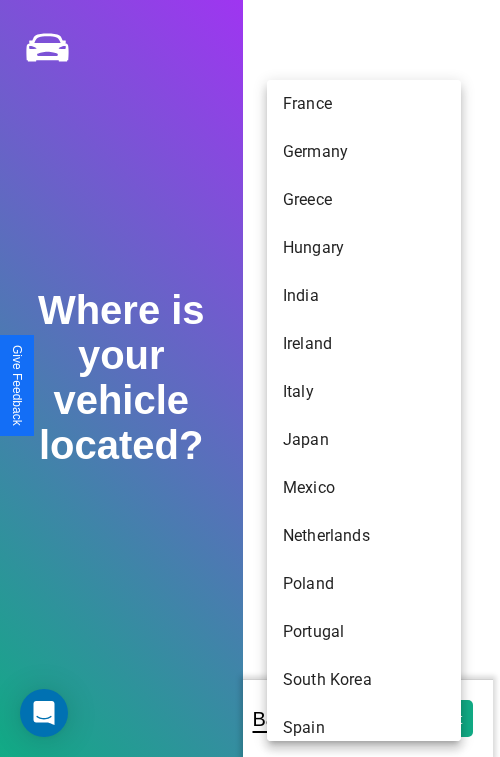 click on "France" at bounding box center [364, 104] 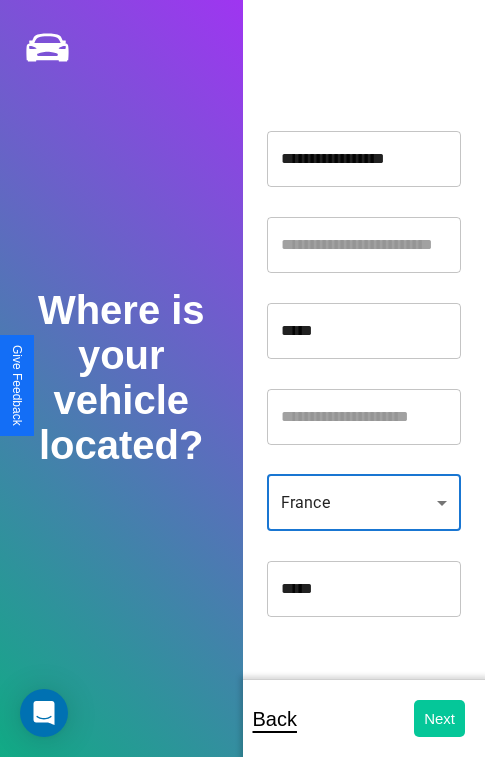 click on "Next" at bounding box center (439, 718) 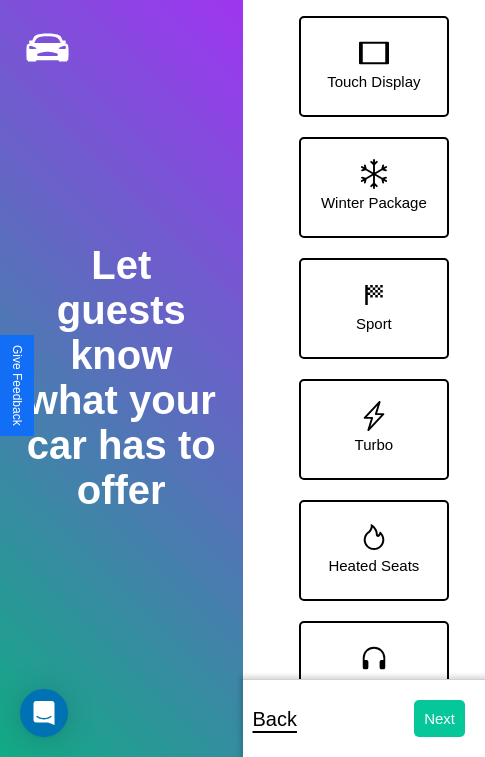 click on "Next" at bounding box center [439, 718] 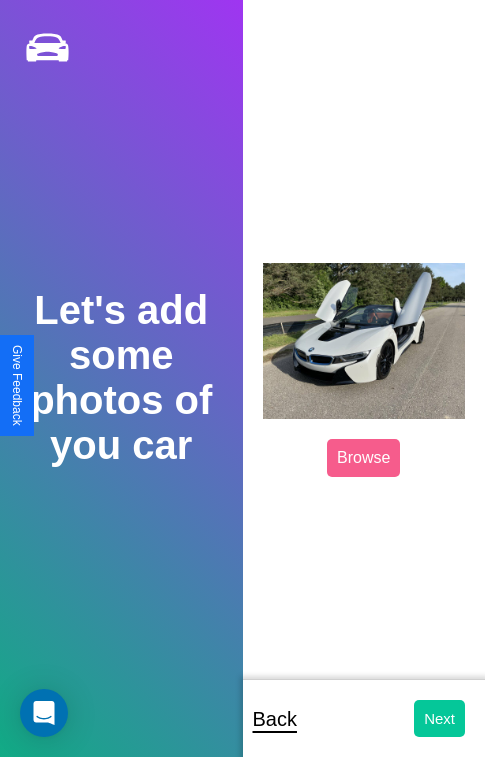 click on "Next" at bounding box center [439, 718] 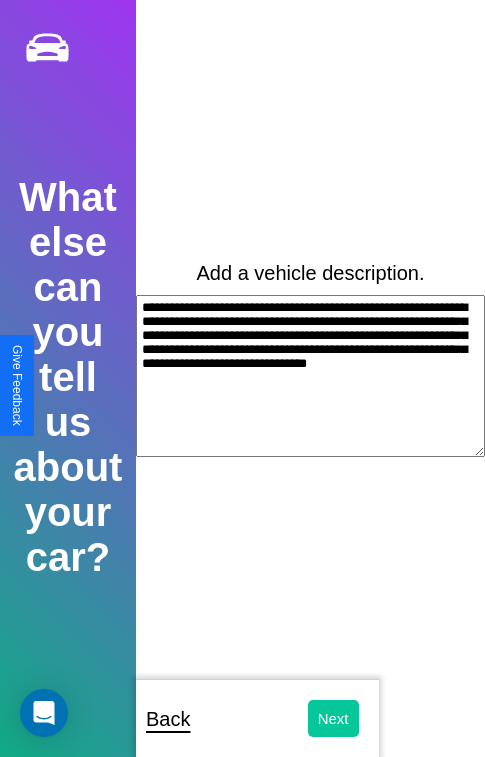 type on "**********" 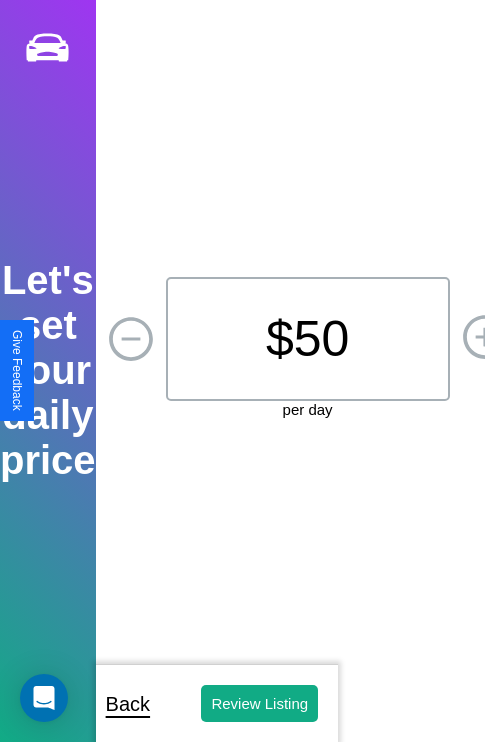 click on "$ 50" at bounding box center (308, 339) 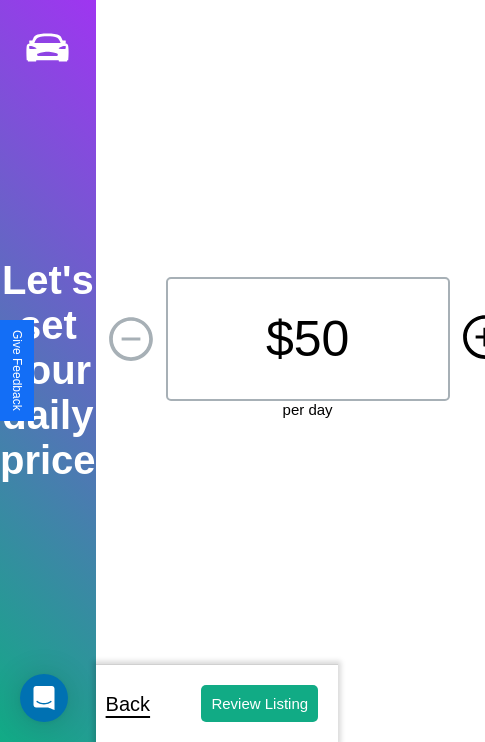 click 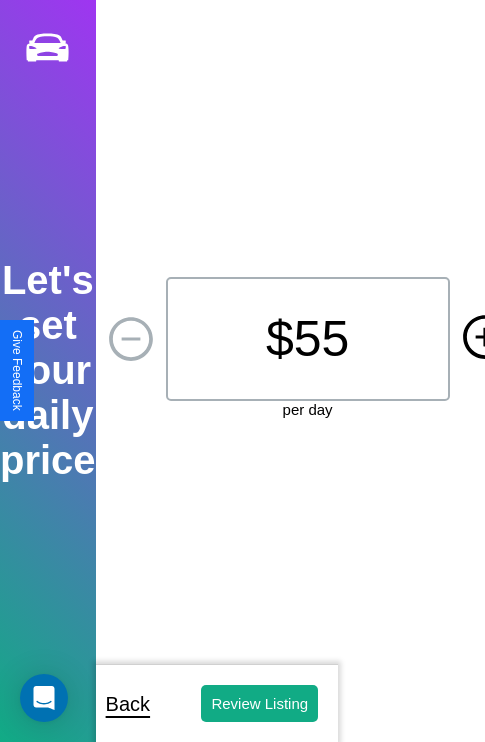 click 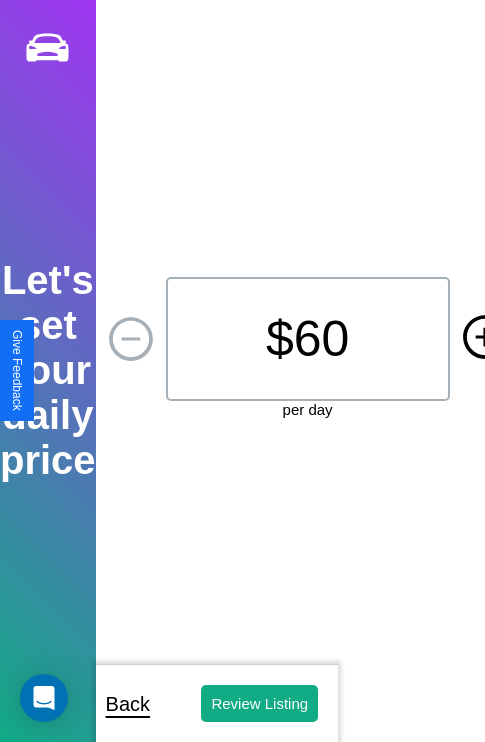 click 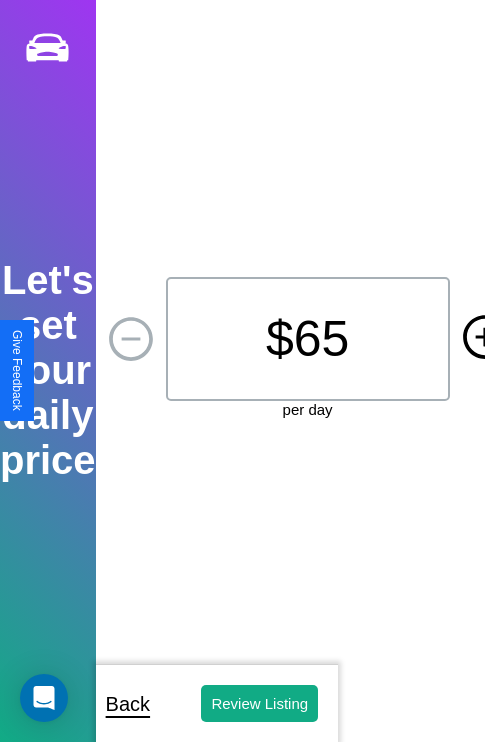 click 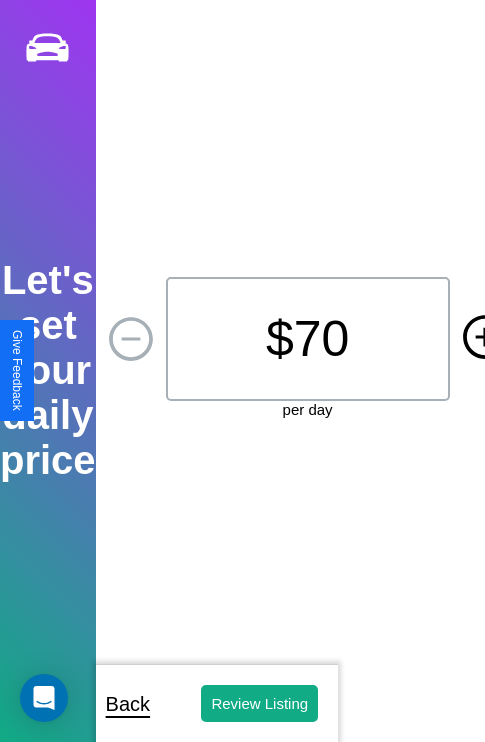 click 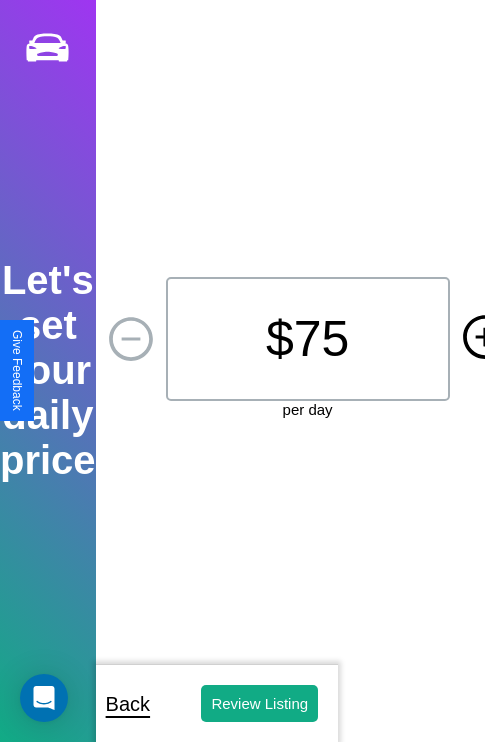 click 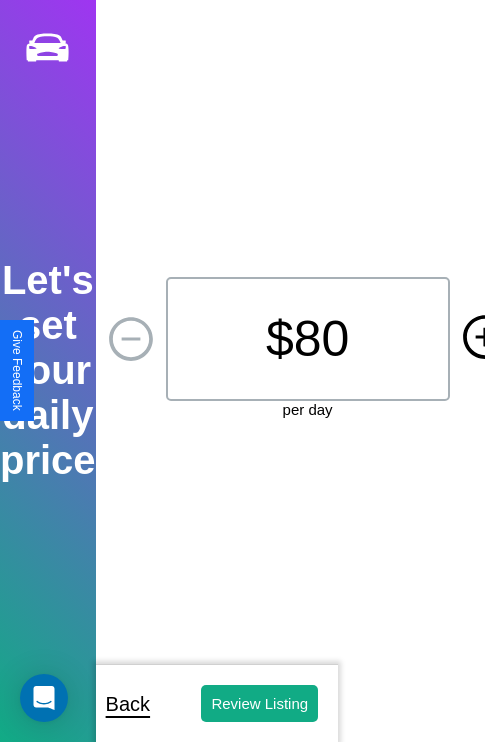 click 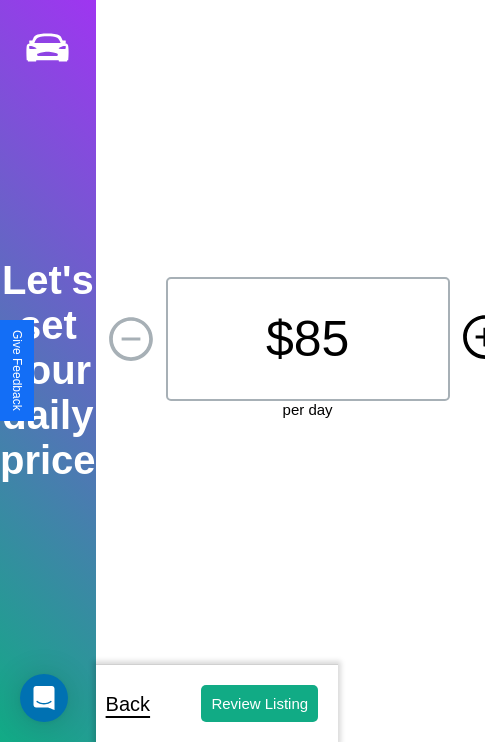 click 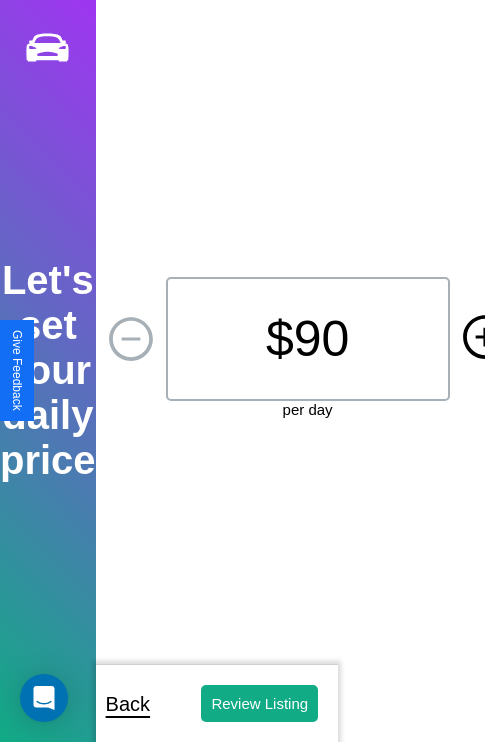 click 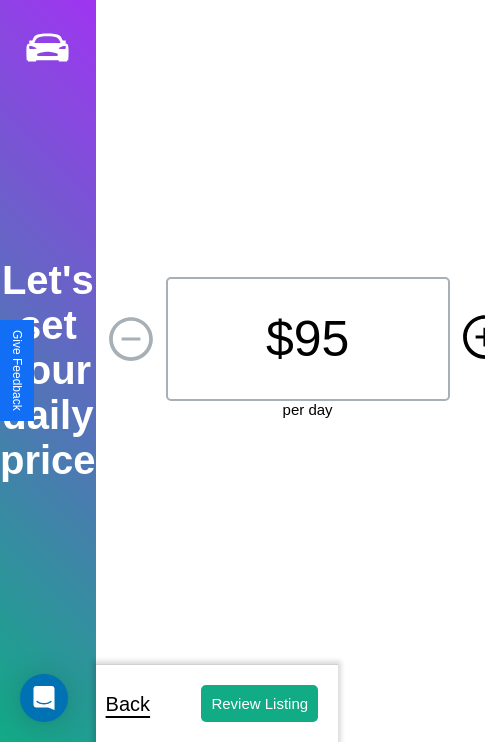 click 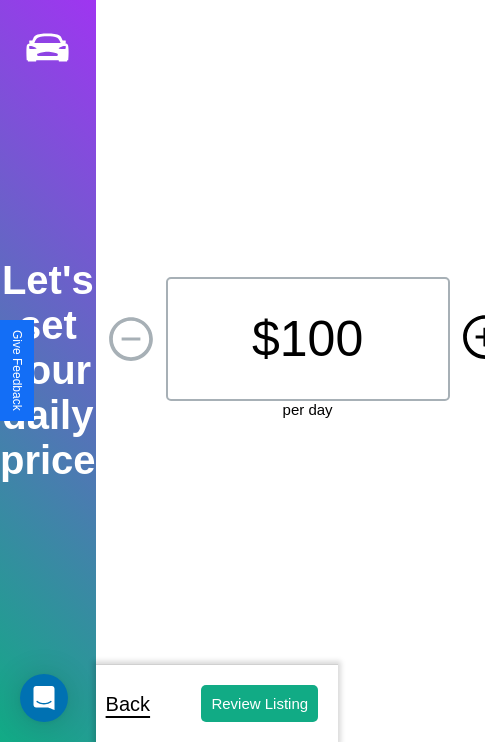 click 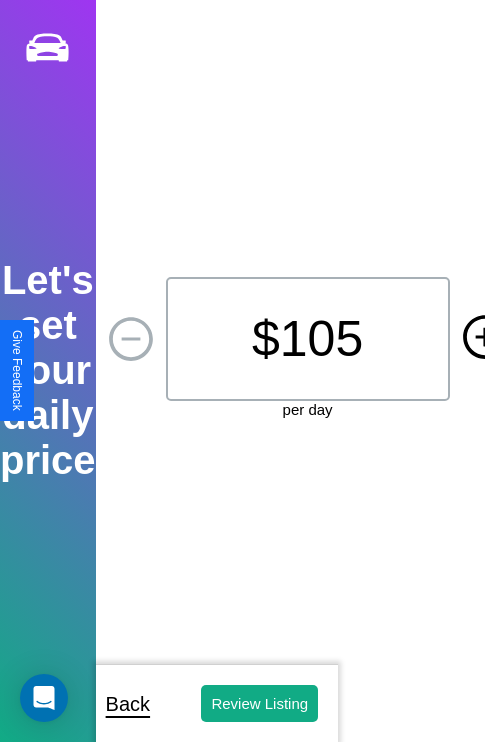 click 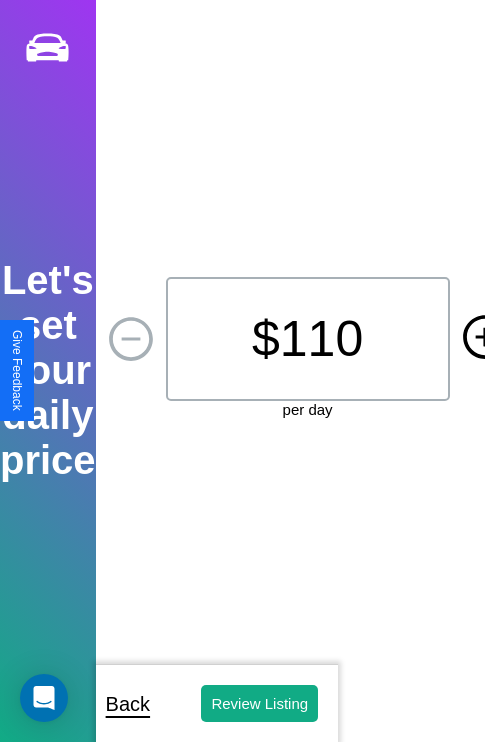 click 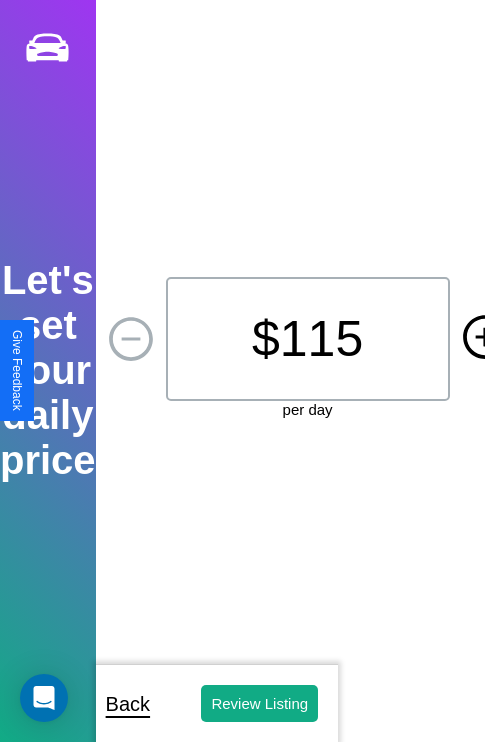 click 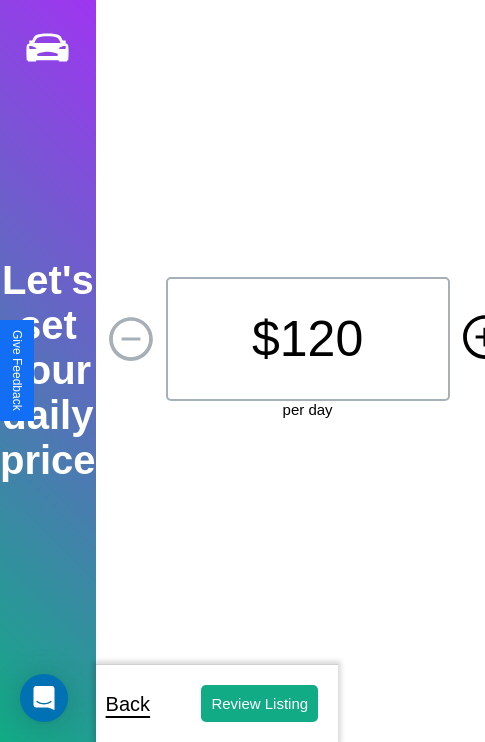 click 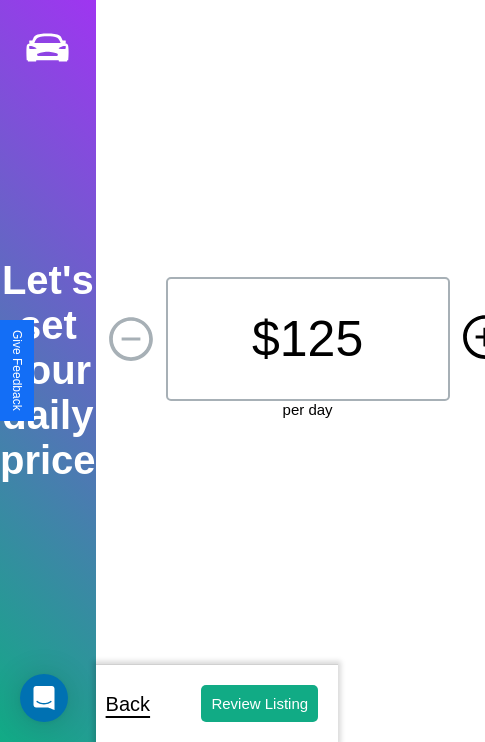 click 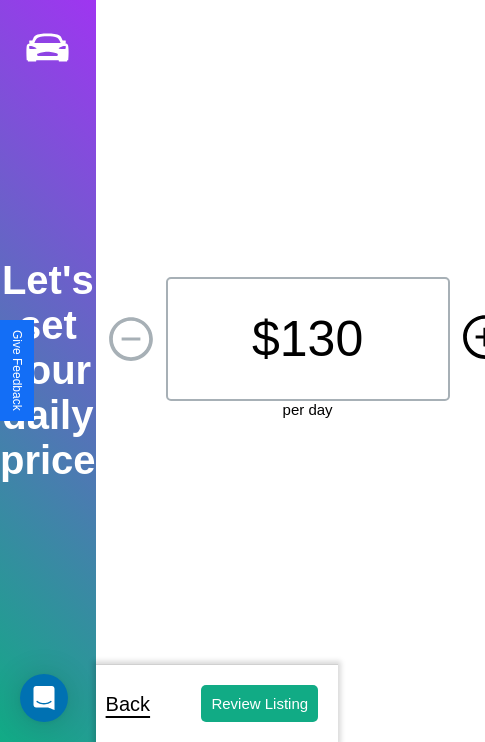 click 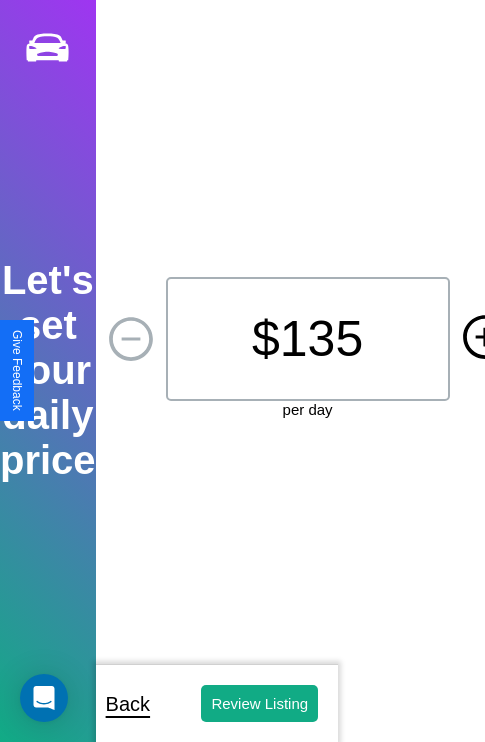 click 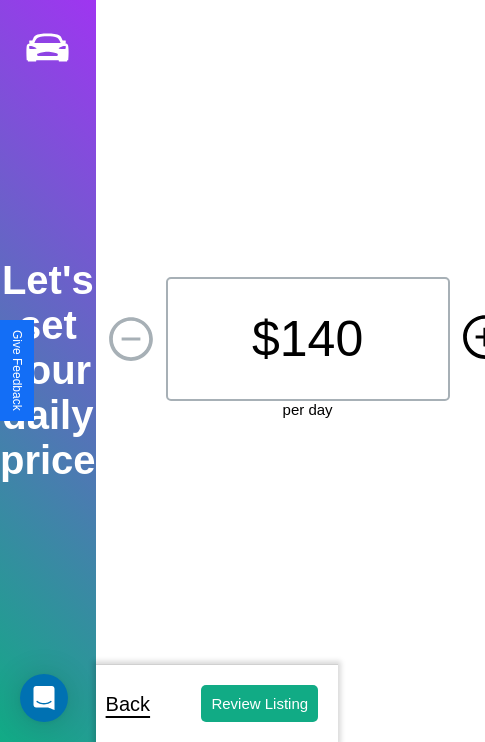 click 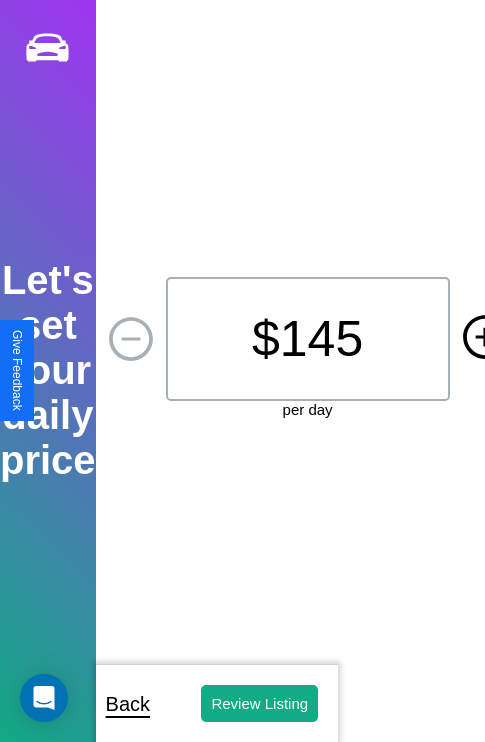 click 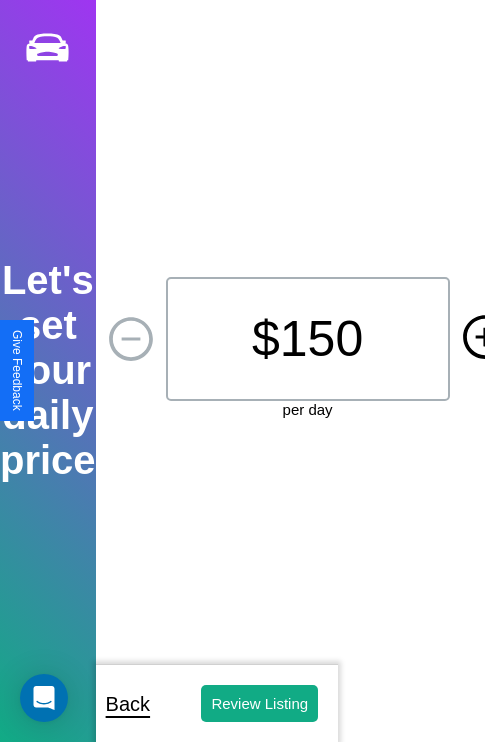 click 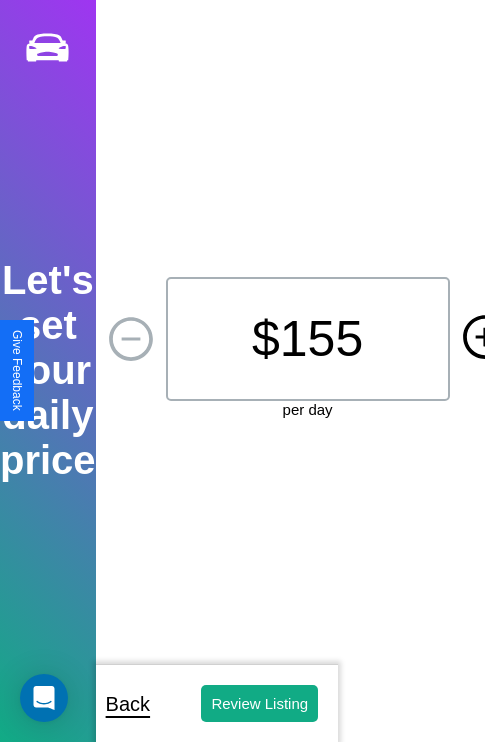 click 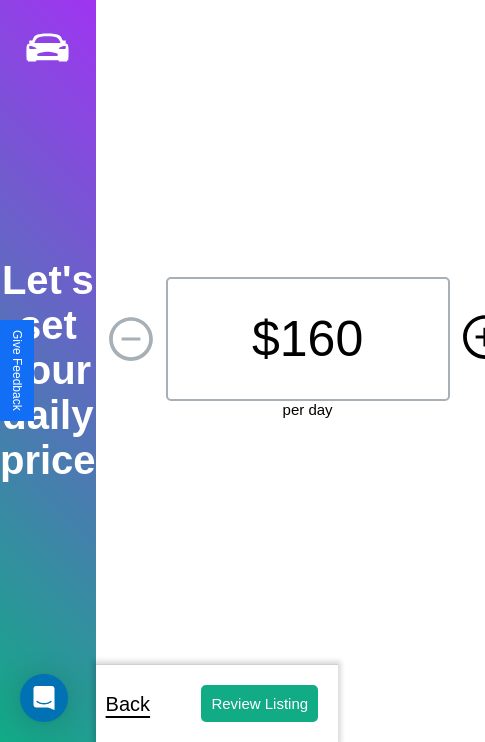 click 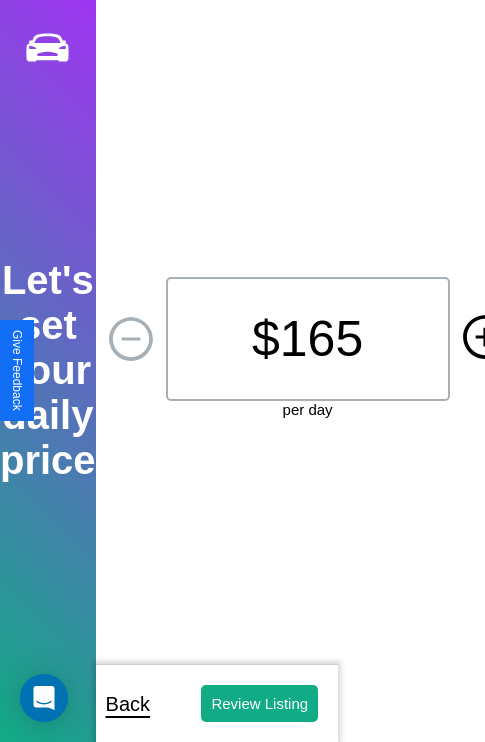 click 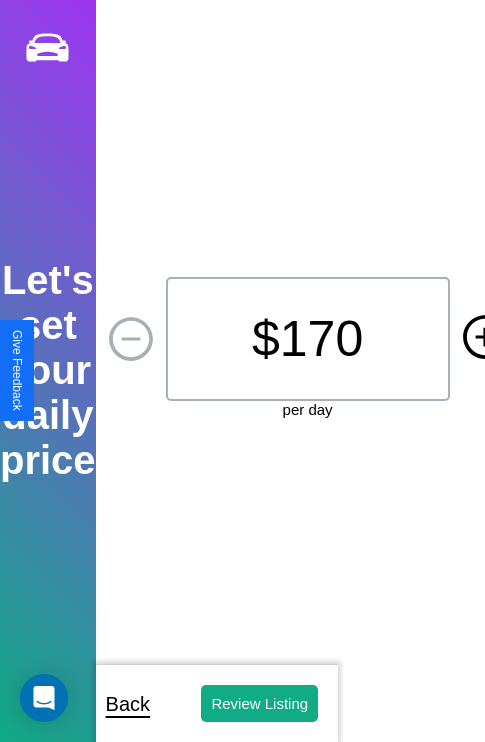 click 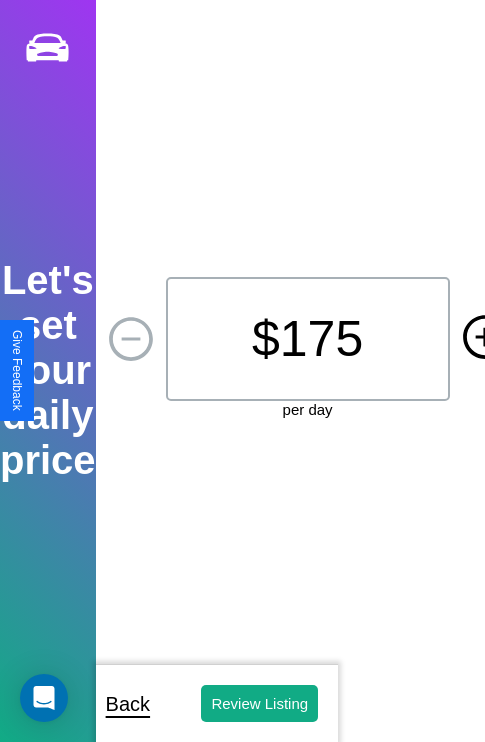 click 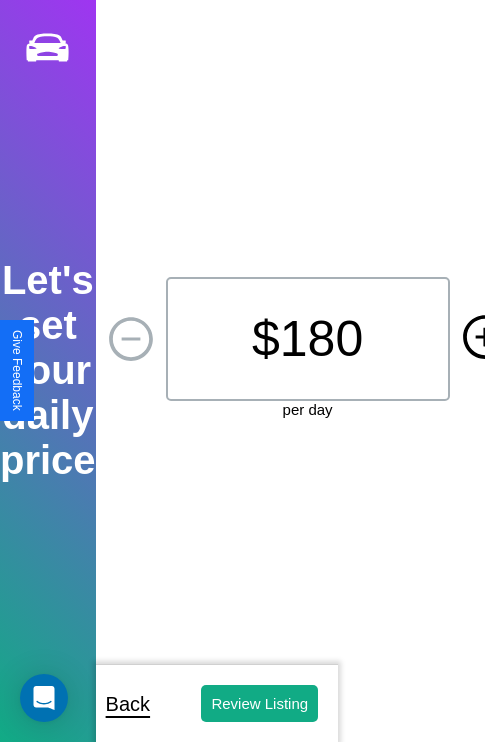 click 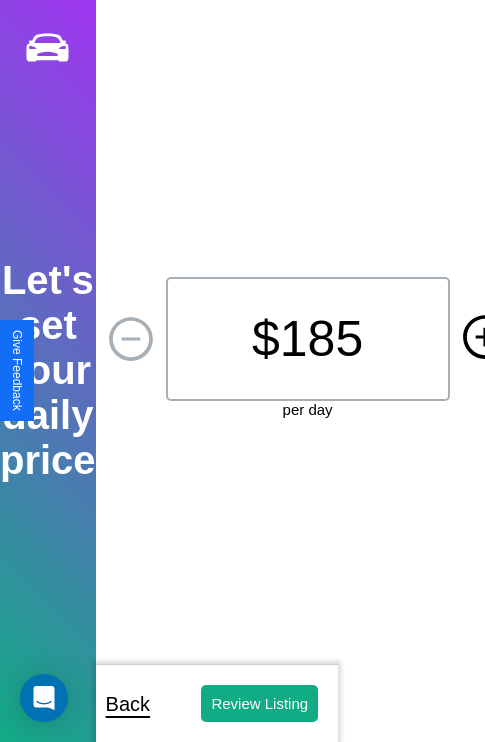 click 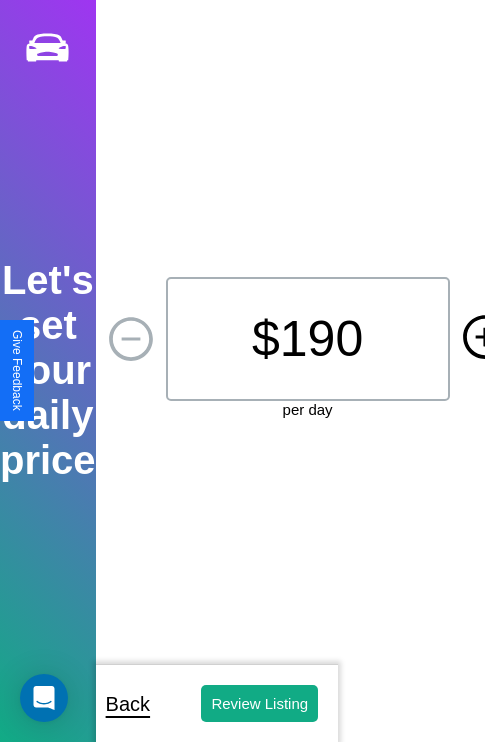 click 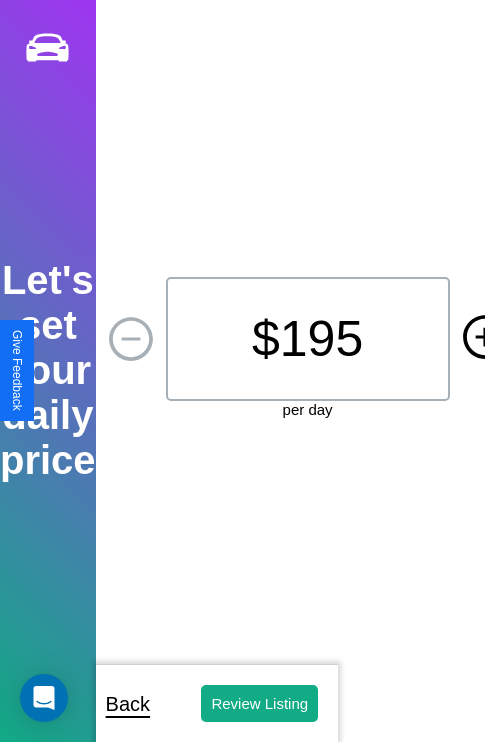 click 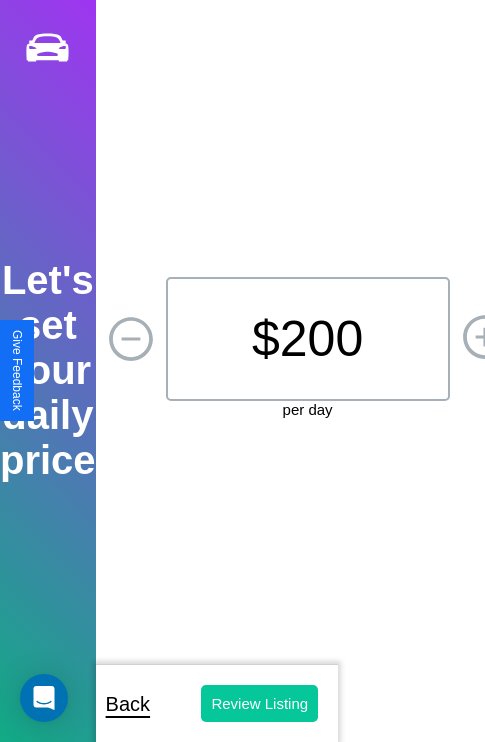 click on "Review Listing" at bounding box center (259, 703) 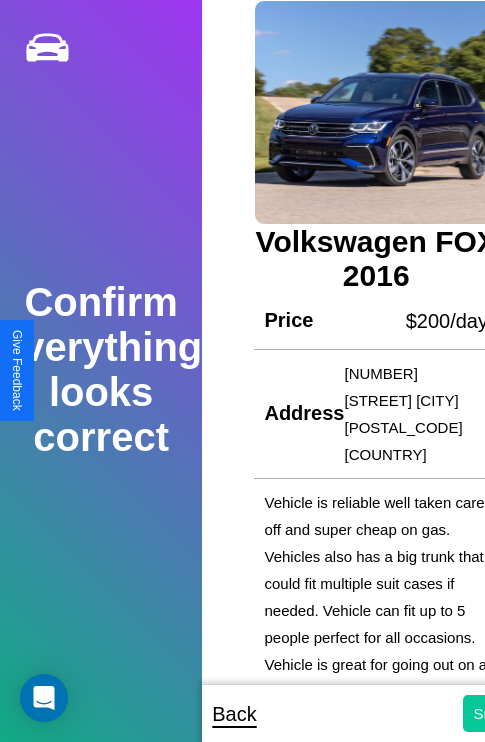 click on "Submit" at bounding box center [496, 713] 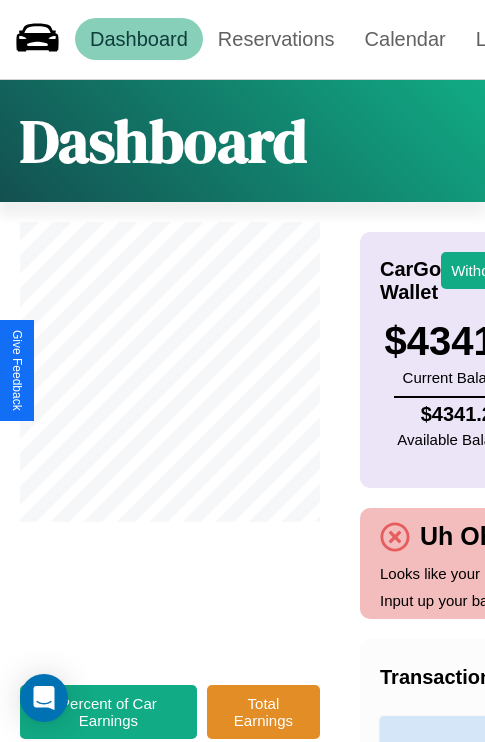 scroll, scrollTop: 0, scrollLeft: 243, axis: horizontal 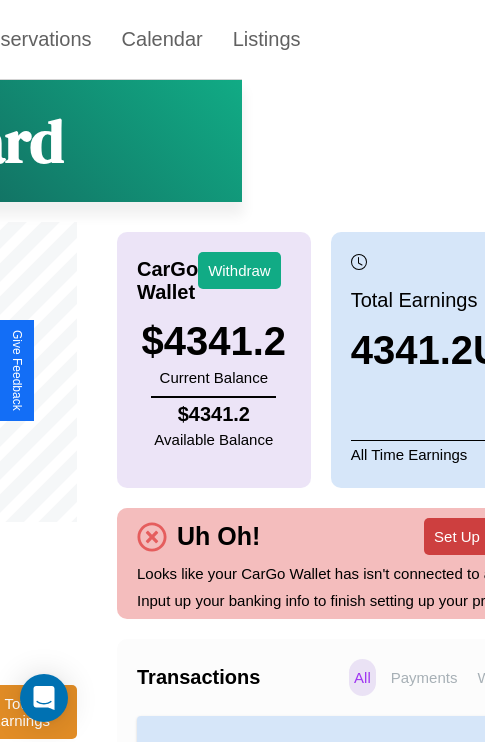 click on "Set Up Bank Info" at bounding box center [490, 536] 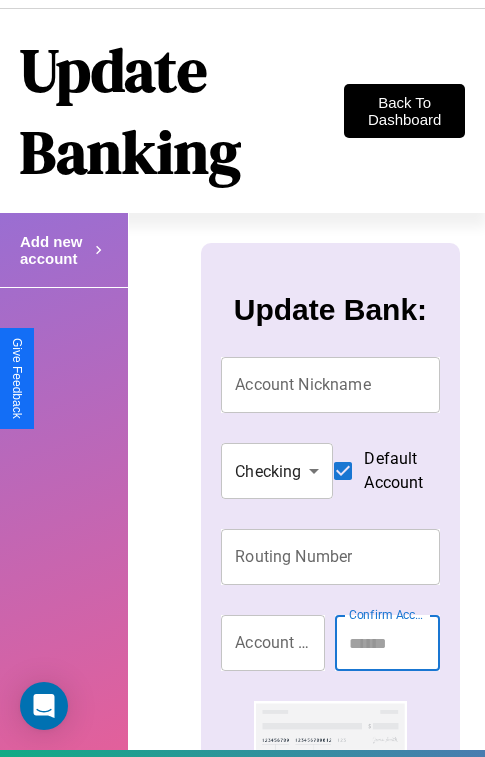 scroll, scrollTop: 0, scrollLeft: 0, axis: both 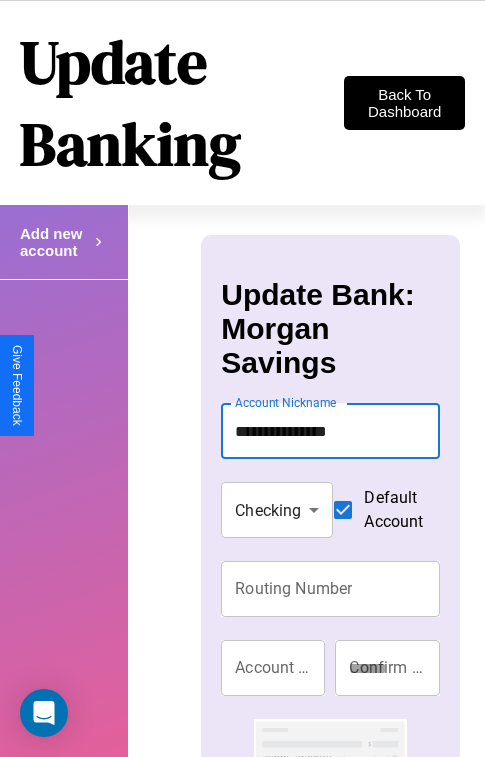 type on "**********" 